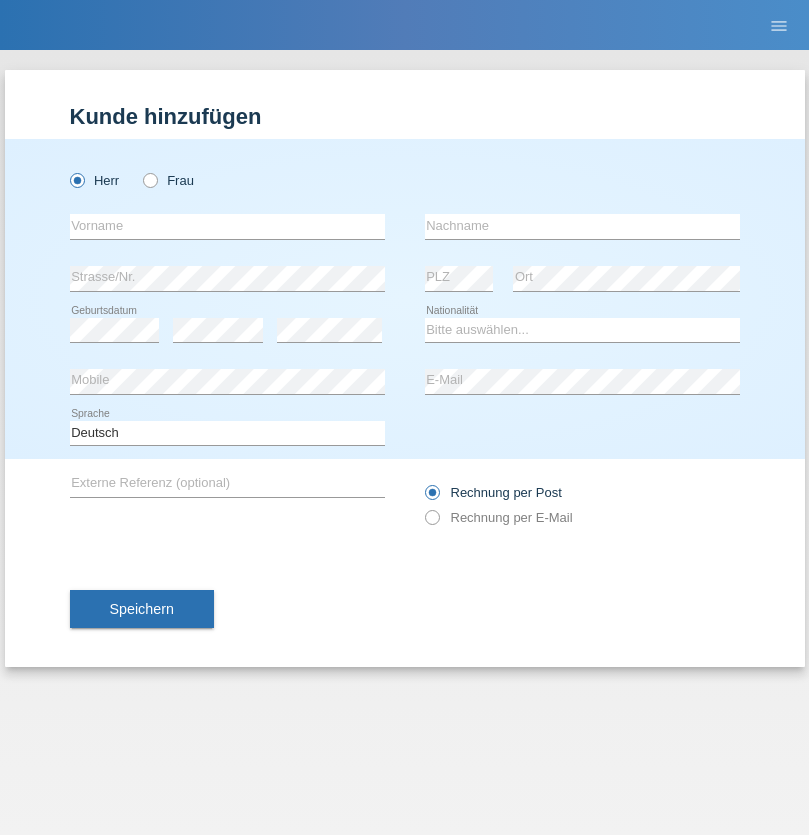 scroll, scrollTop: 0, scrollLeft: 0, axis: both 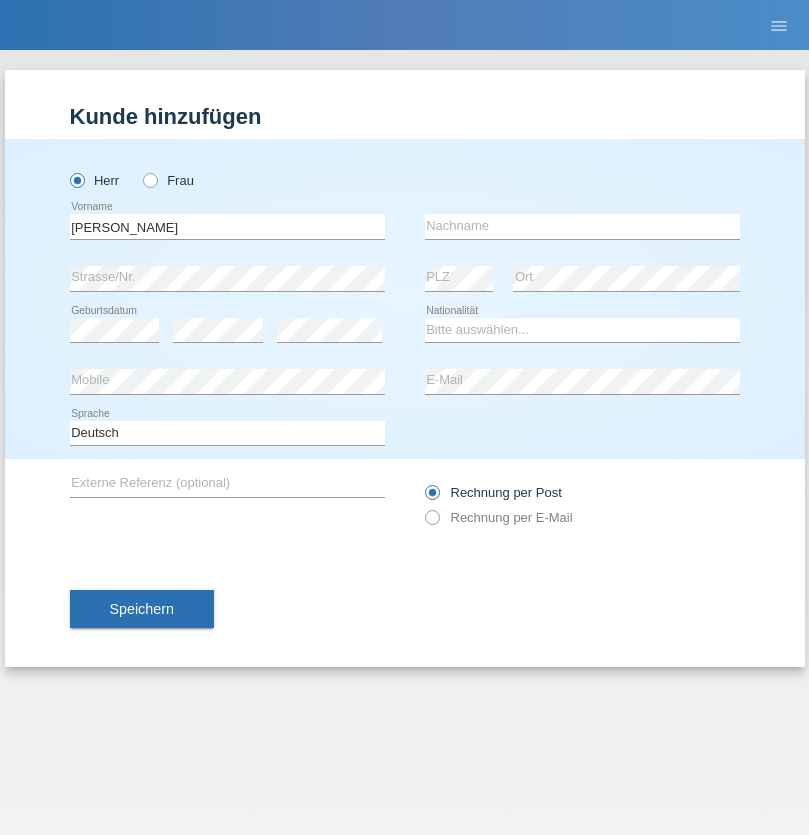 type on "[PERSON_NAME]" 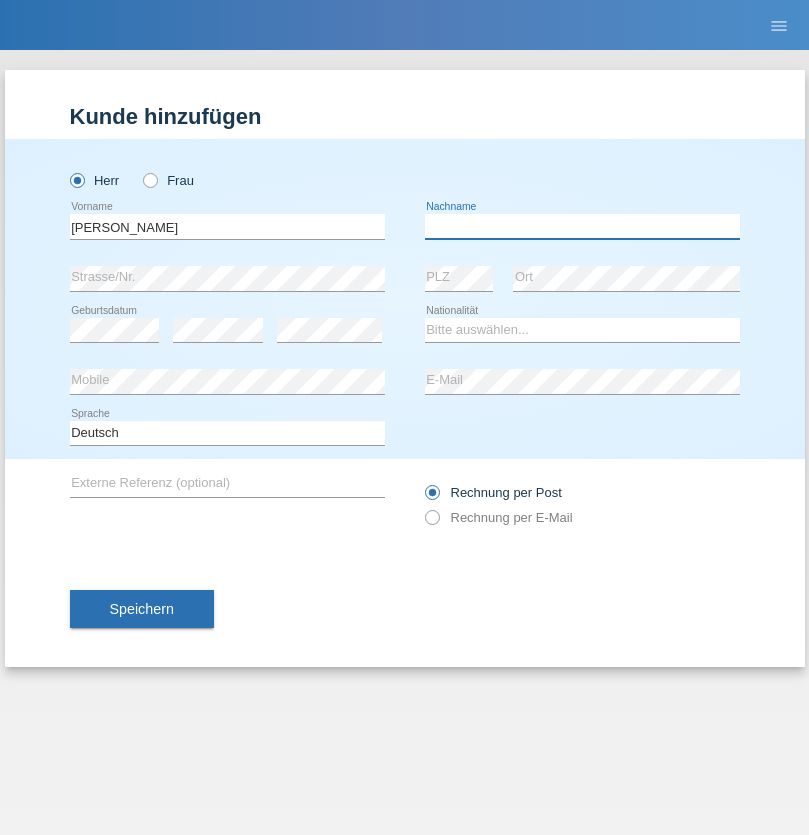 click at bounding box center (582, 226) 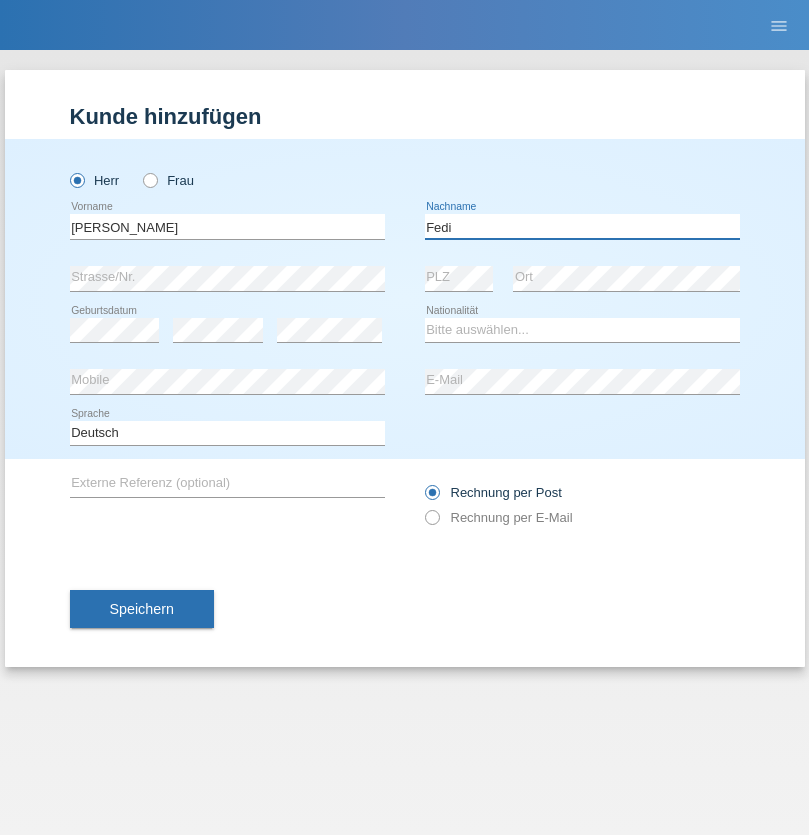 type on "Fedi" 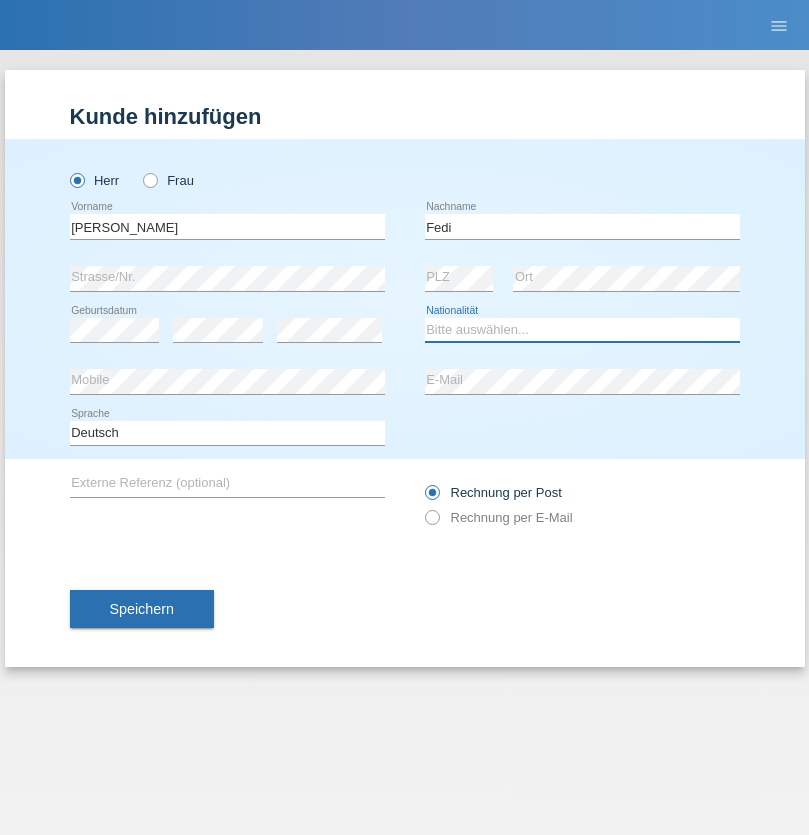 select on "CH" 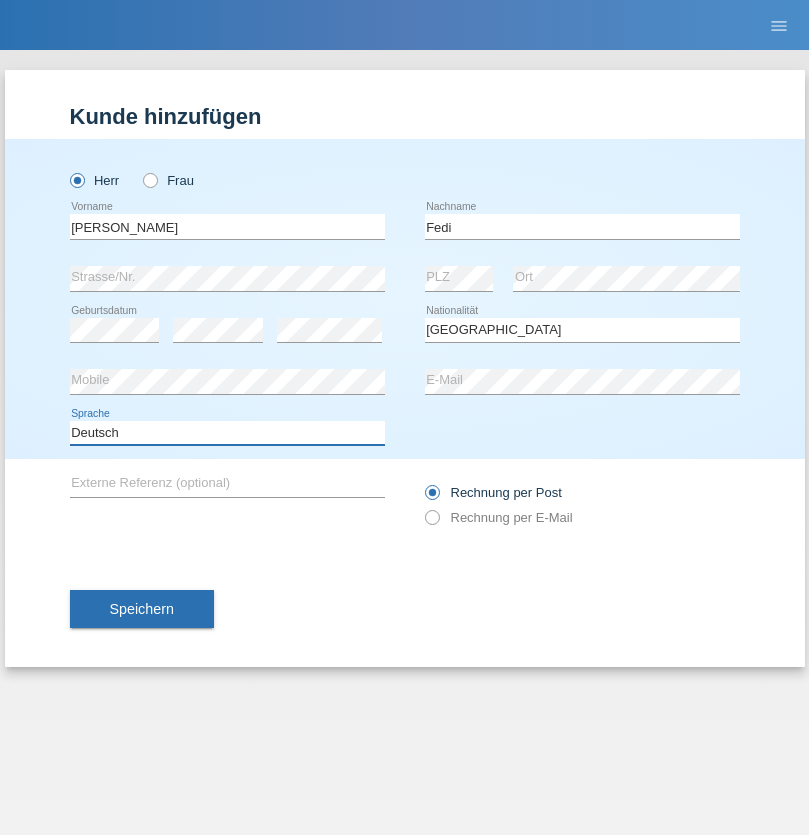 select on "en" 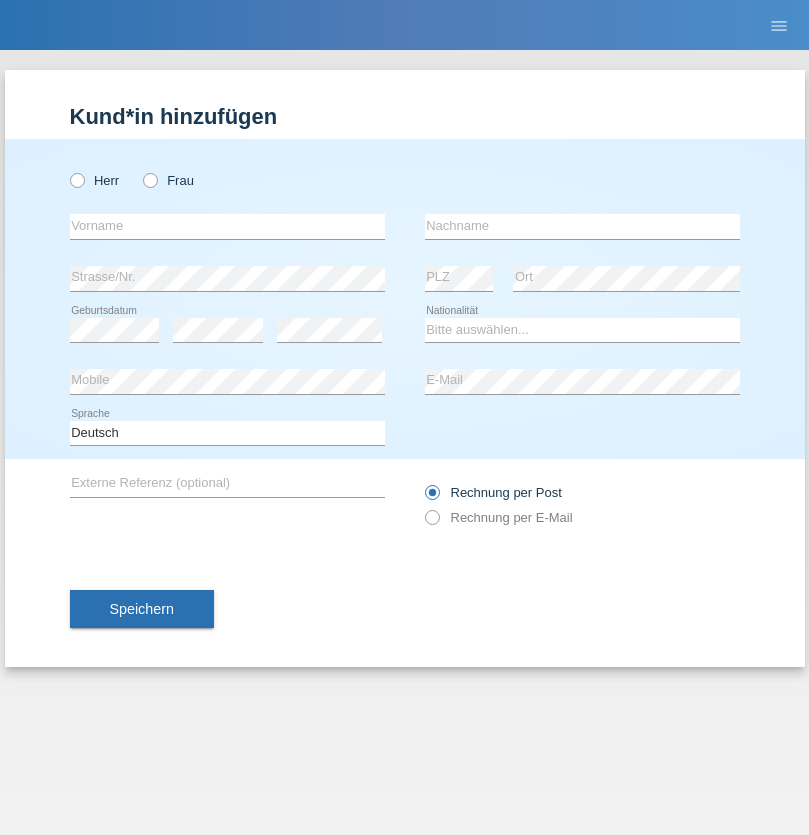 scroll, scrollTop: 0, scrollLeft: 0, axis: both 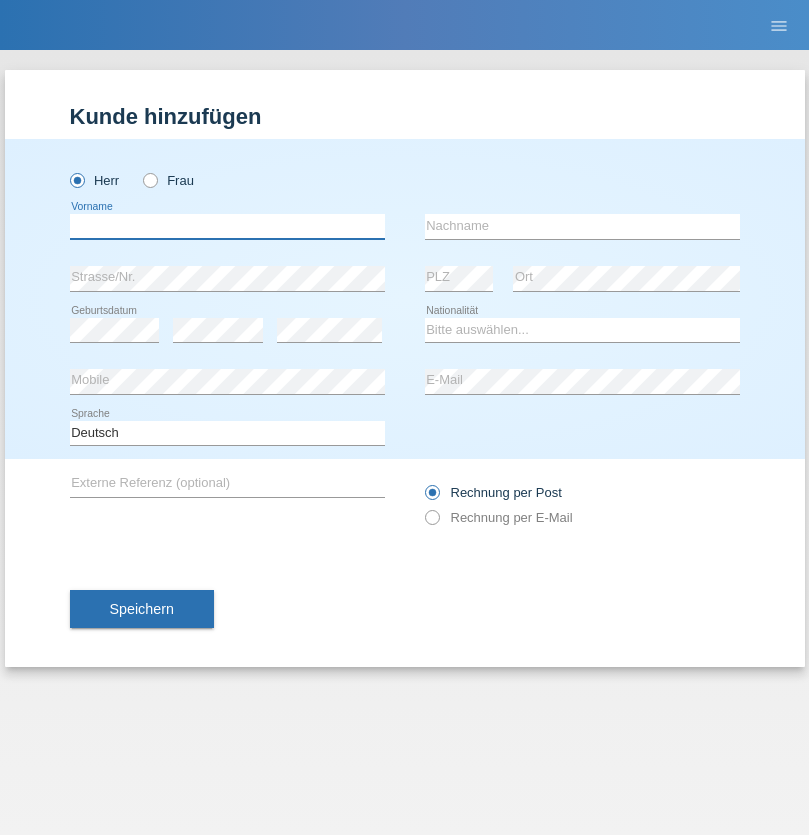click at bounding box center [227, 226] 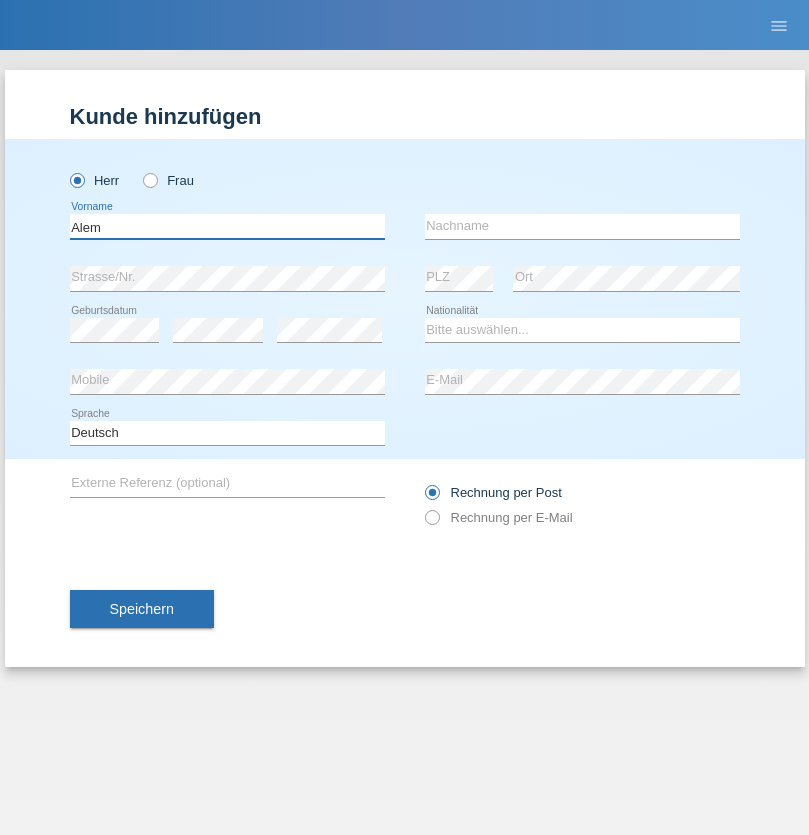type on "Alem" 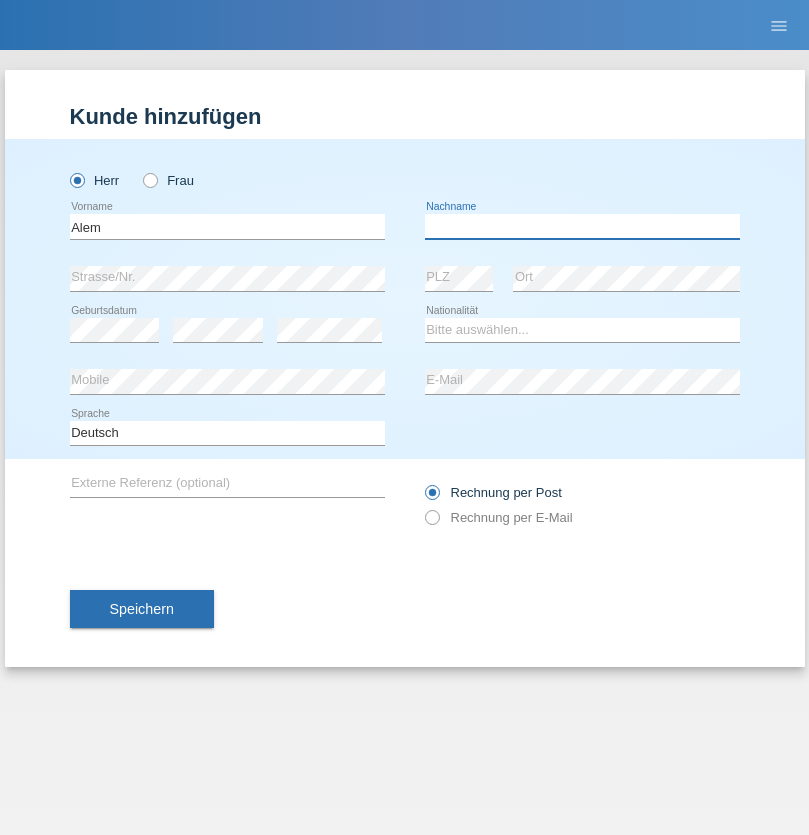 click at bounding box center [582, 226] 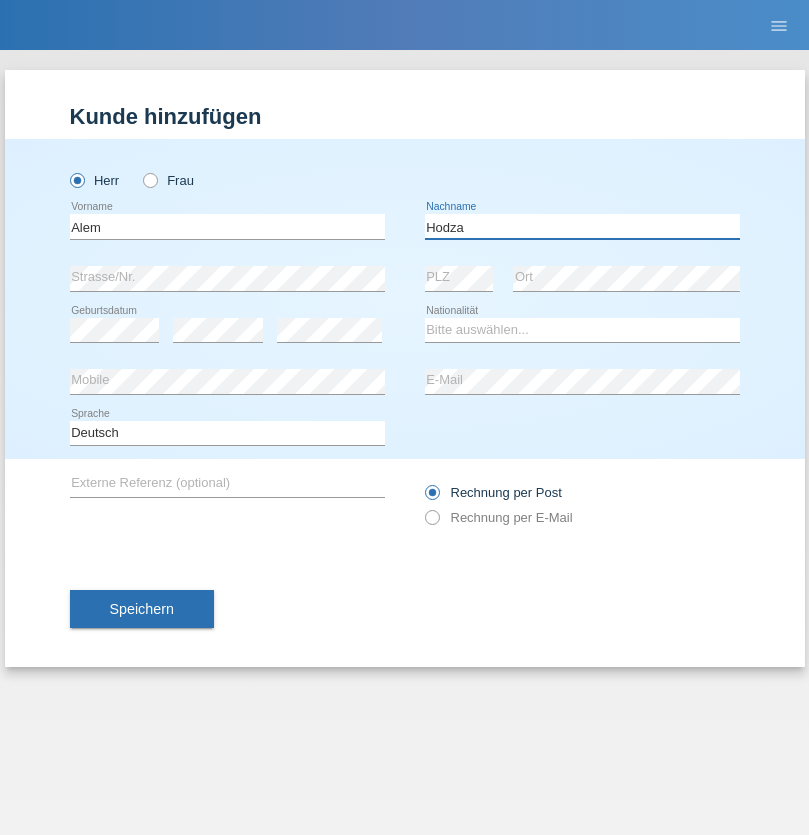 type on "Hodza" 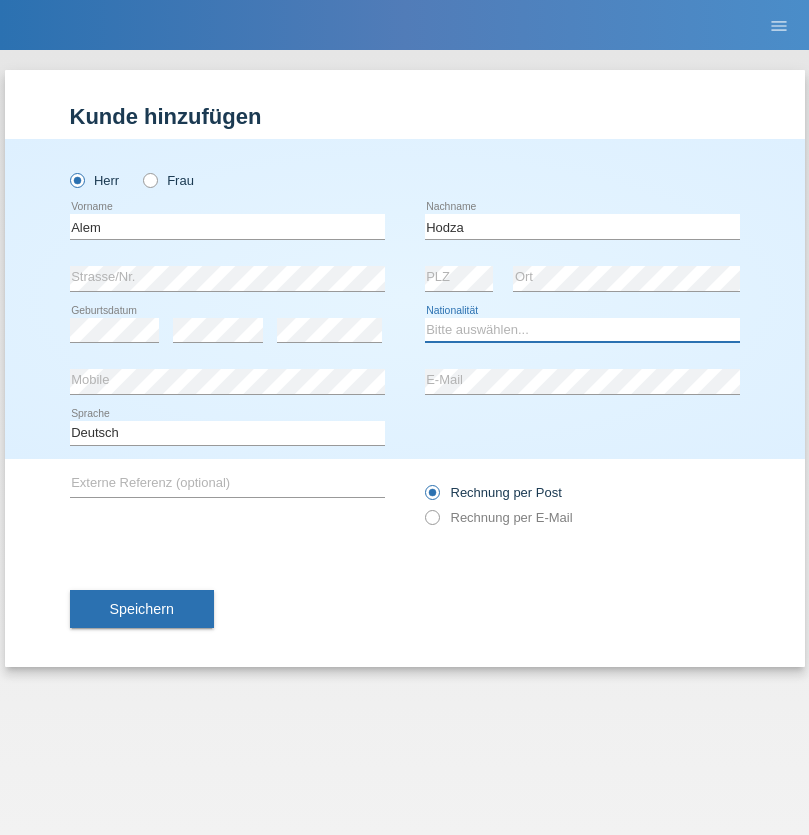 select on "HR" 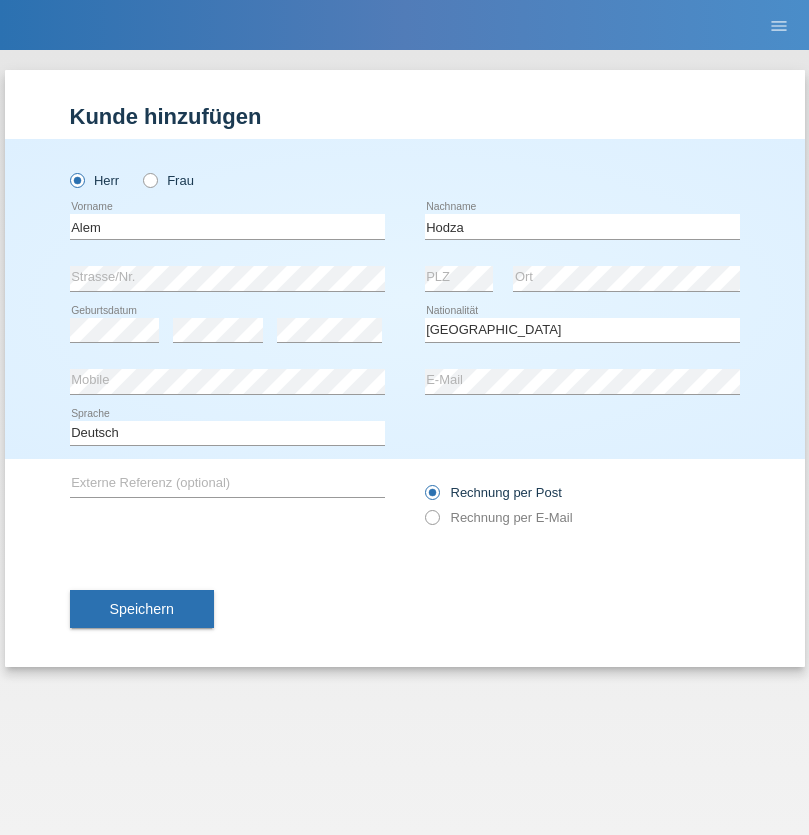 select on "C" 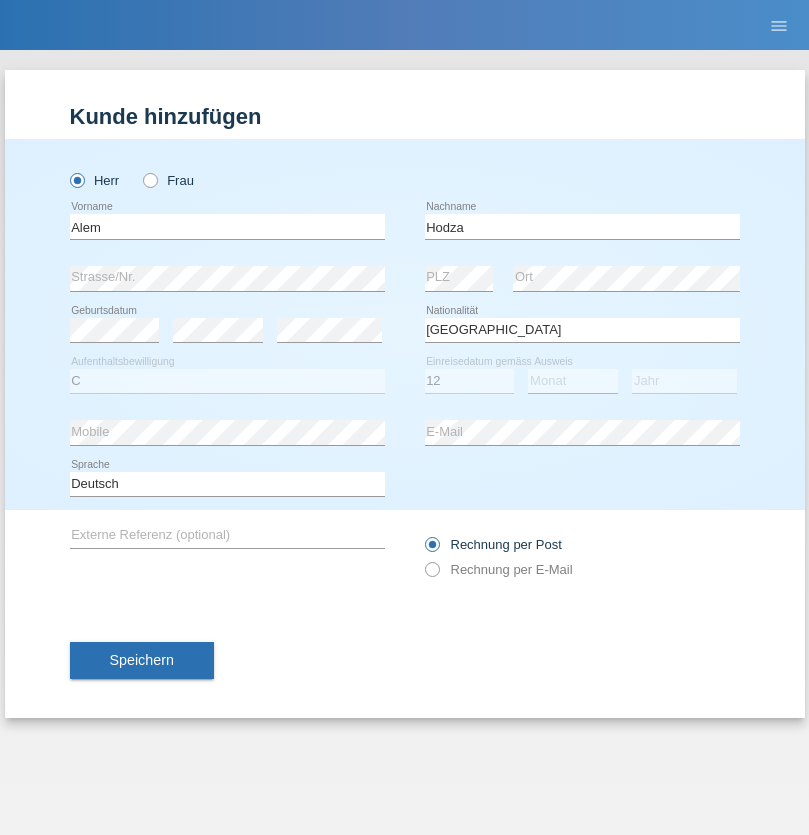 select on "09" 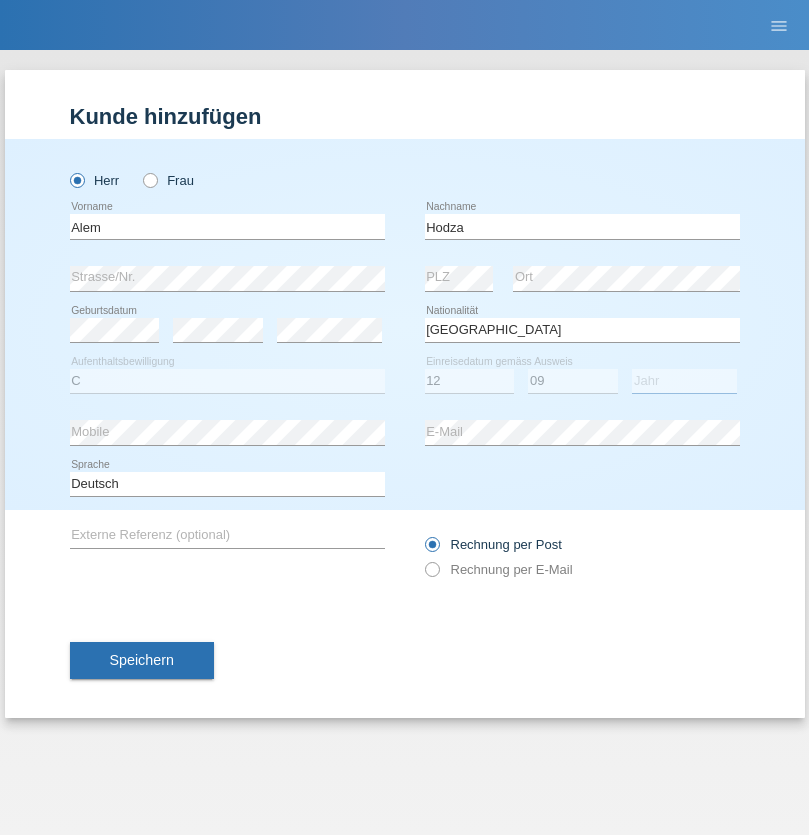 select on "2021" 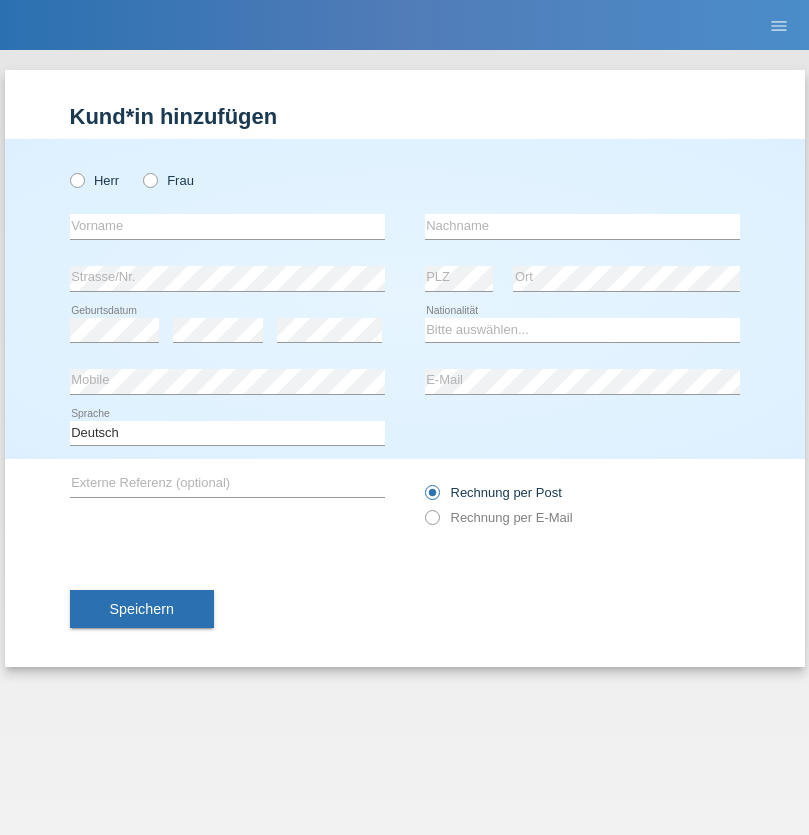 scroll, scrollTop: 0, scrollLeft: 0, axis: both 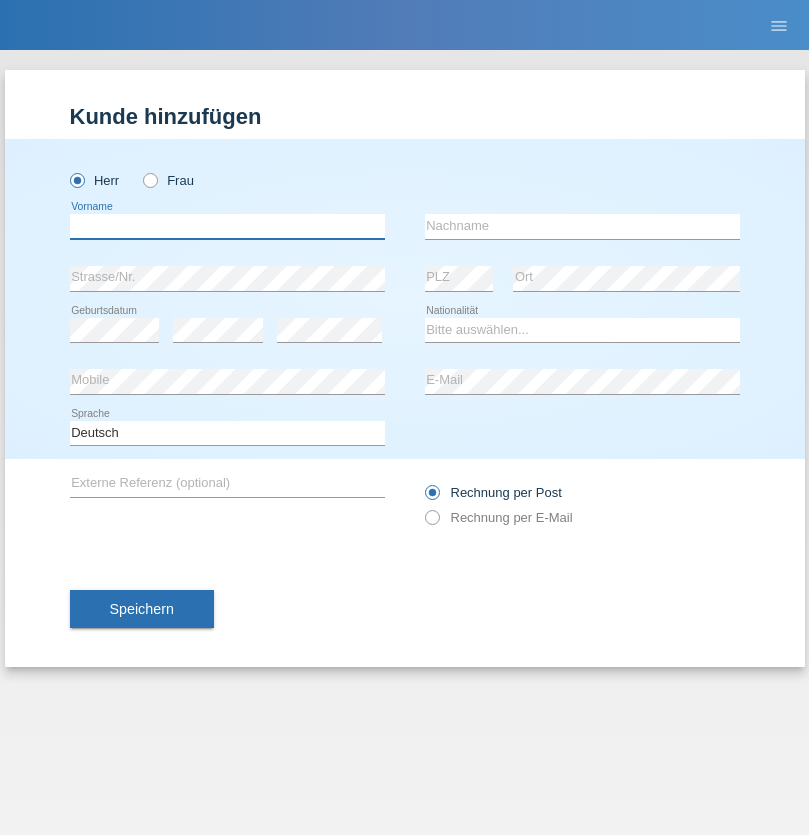 click at bounding box center (227, 226) 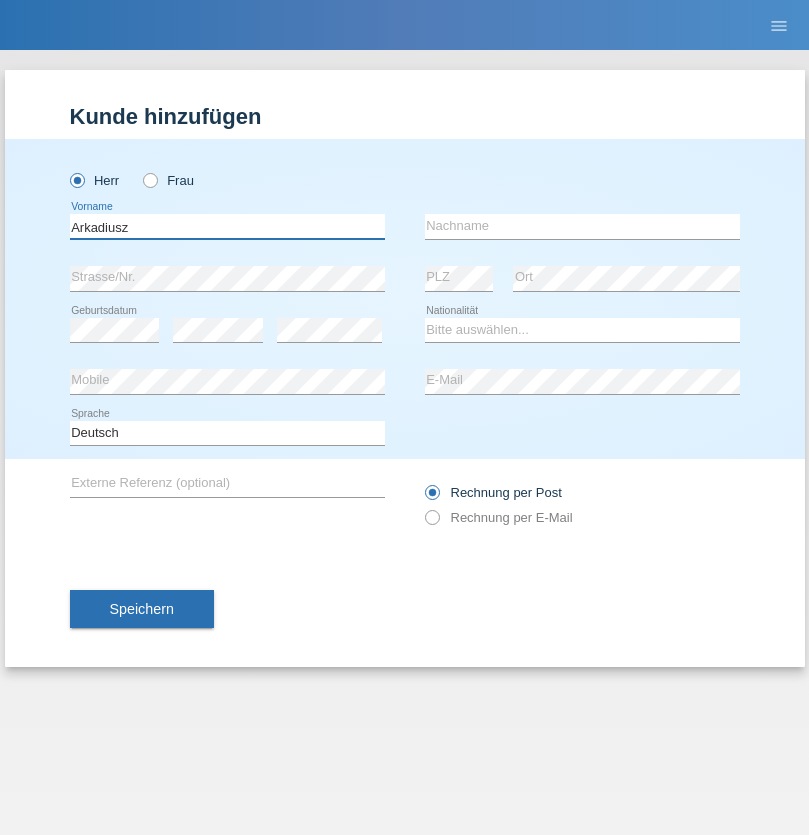 type on "Arkadiusz" 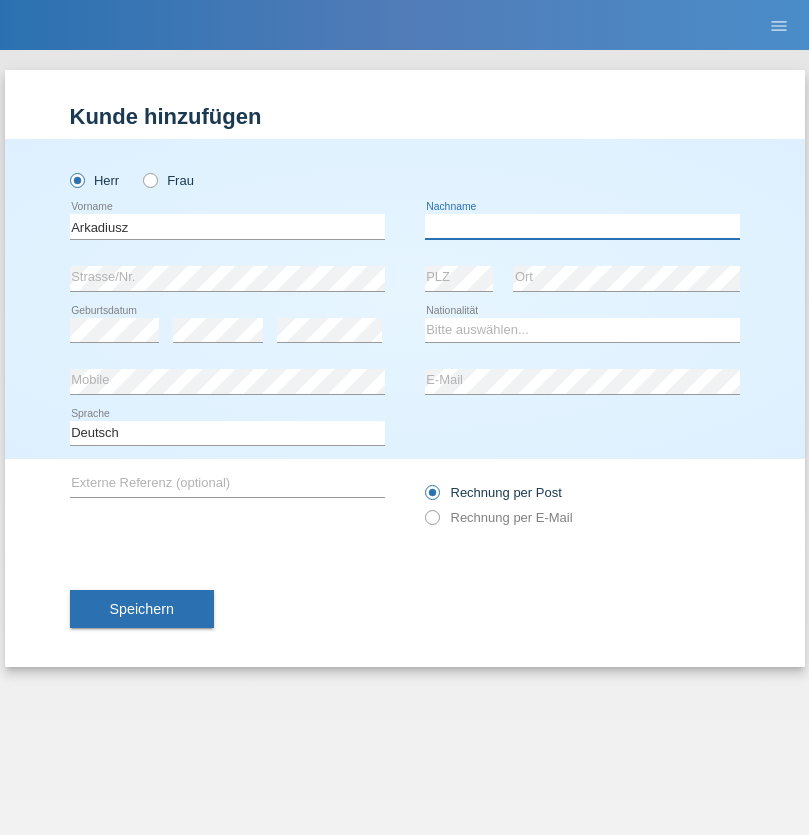 click at bounding box center (582, 226) 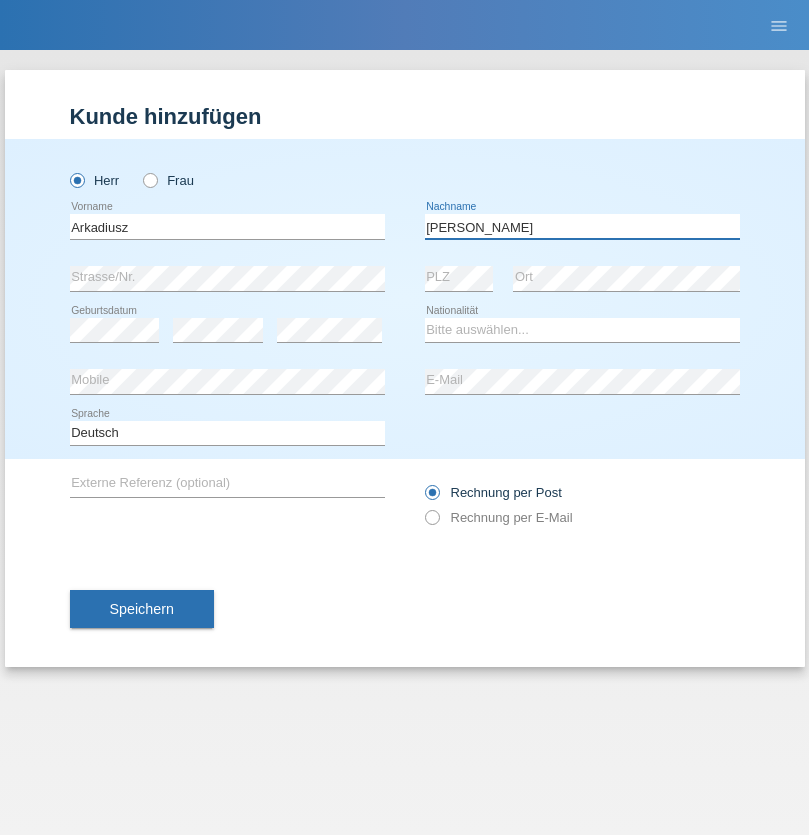 type on "Lukaszewski" 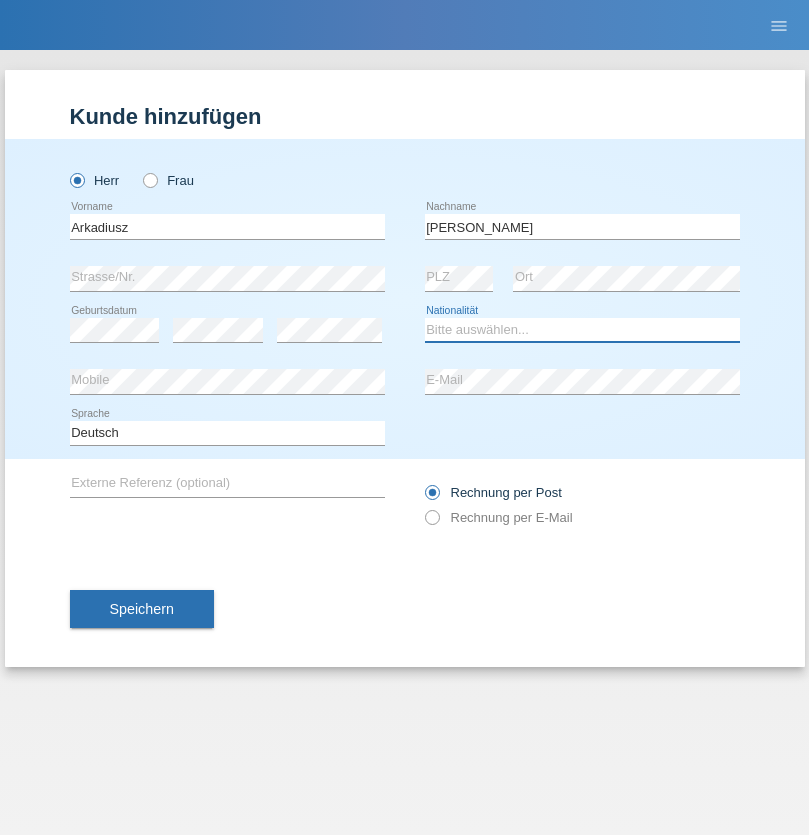 select on "PL" 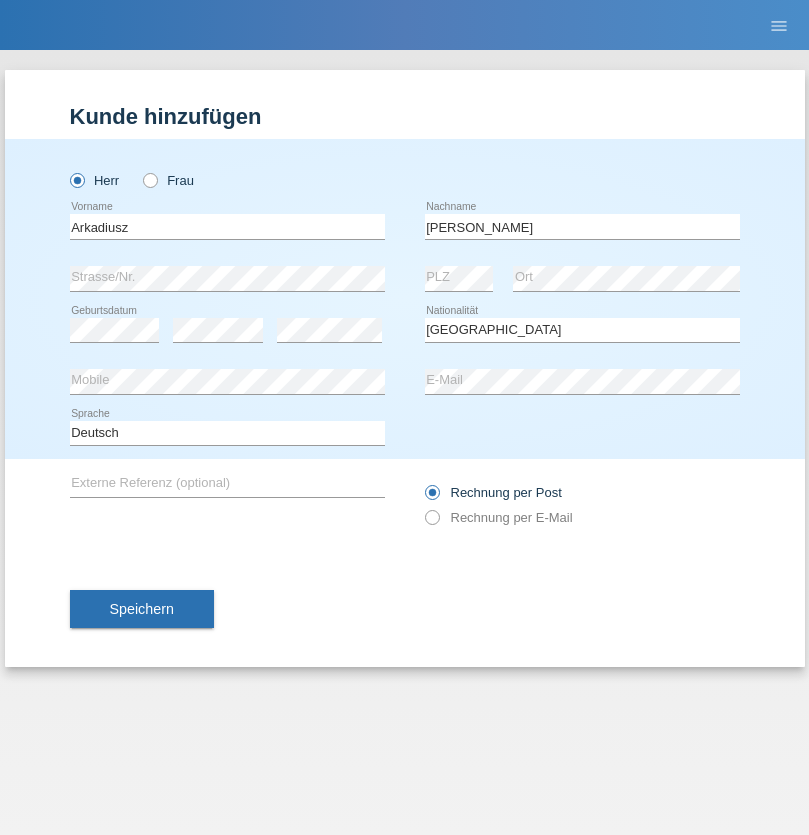 select on "C" 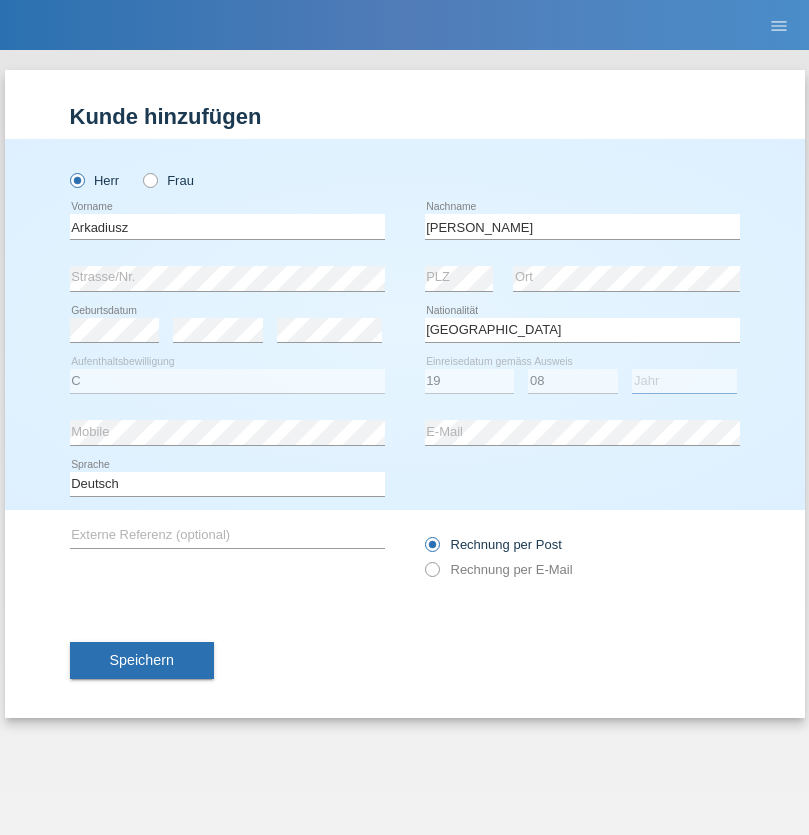 select on "2017" 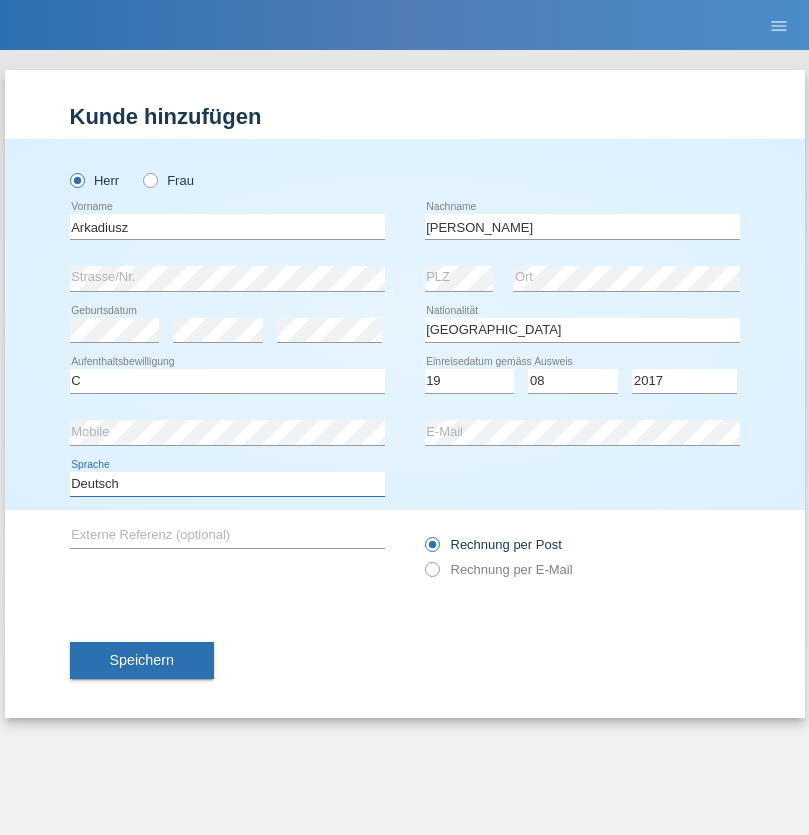 select on "en" 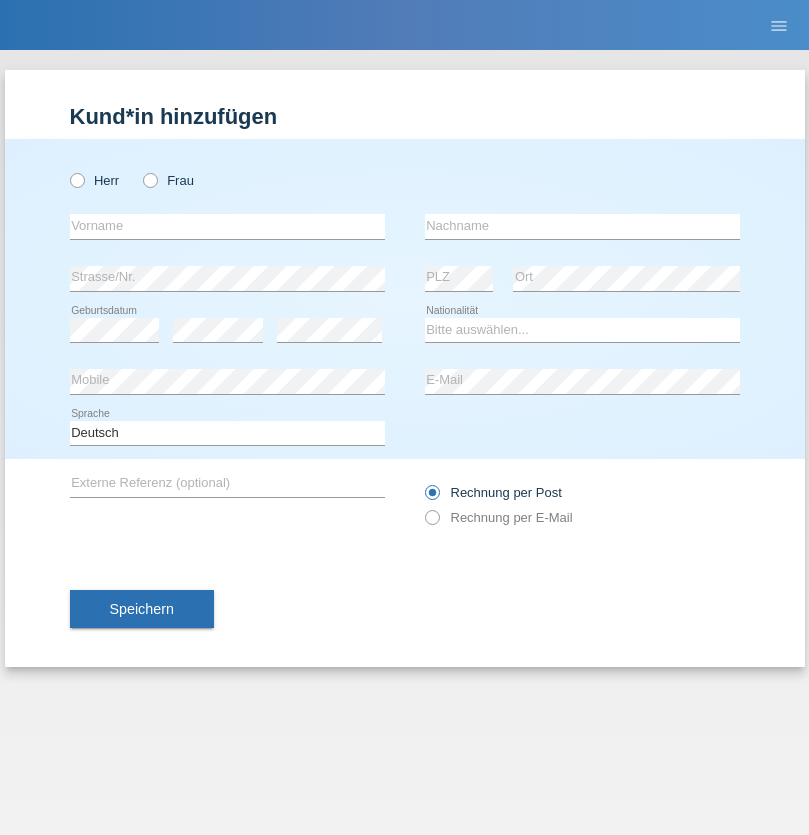 scroll, scrollTop: 0, scrollLeft: 0, axis: both 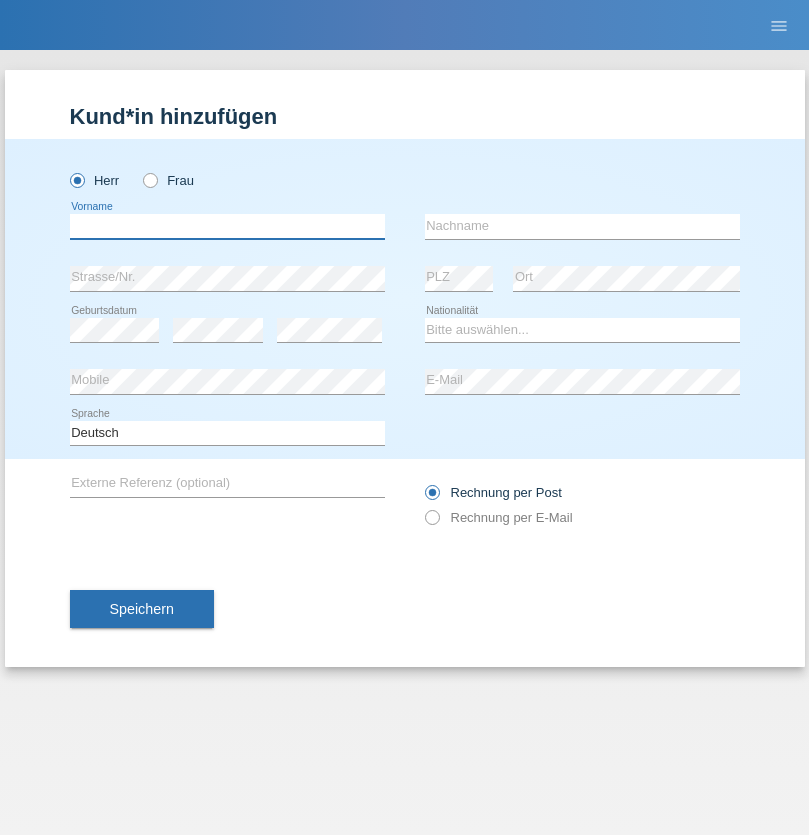 click at bounding box center [227, 226] 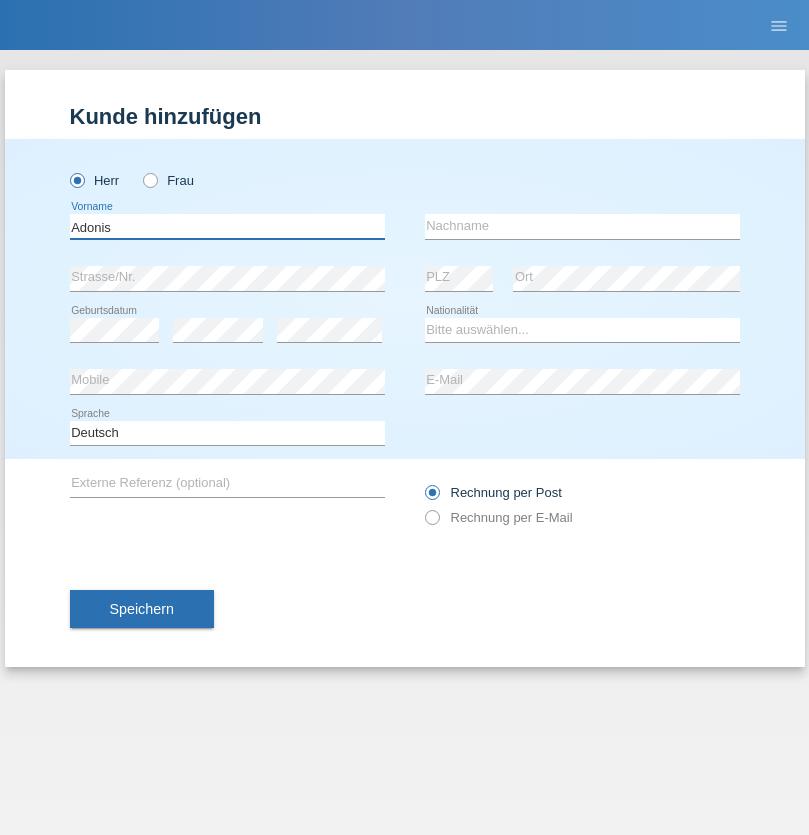 type on "Adonis" 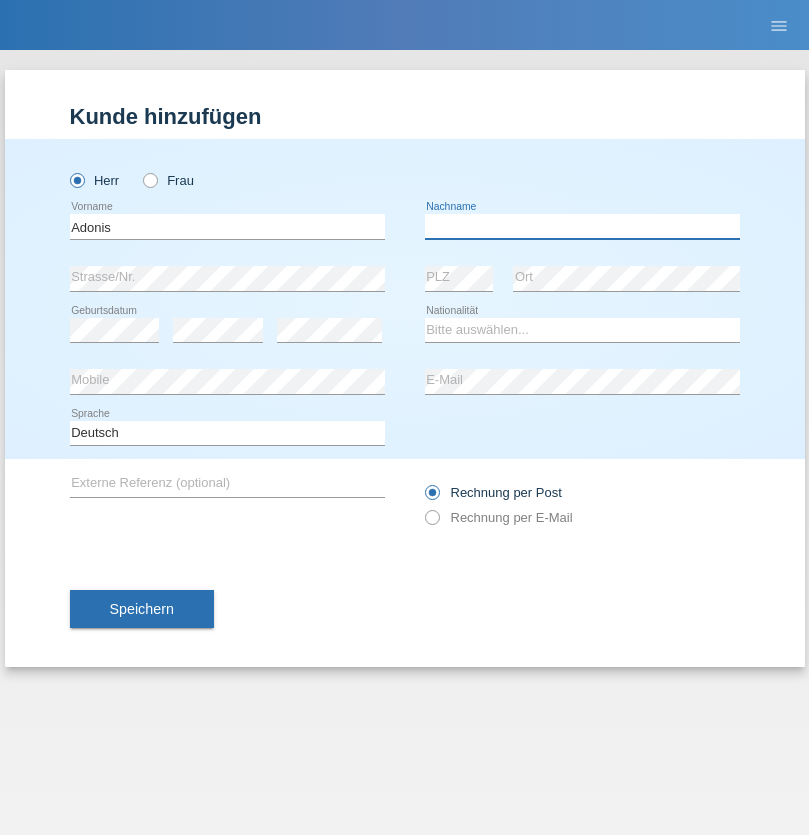 click at bounding box center (582, 226) 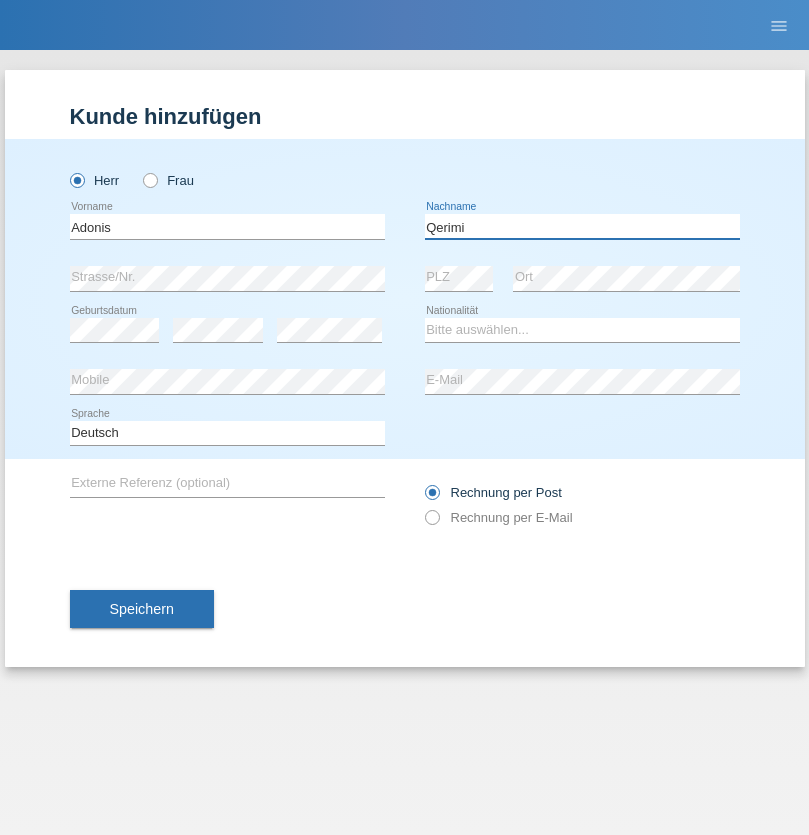 type on "Qerimi" 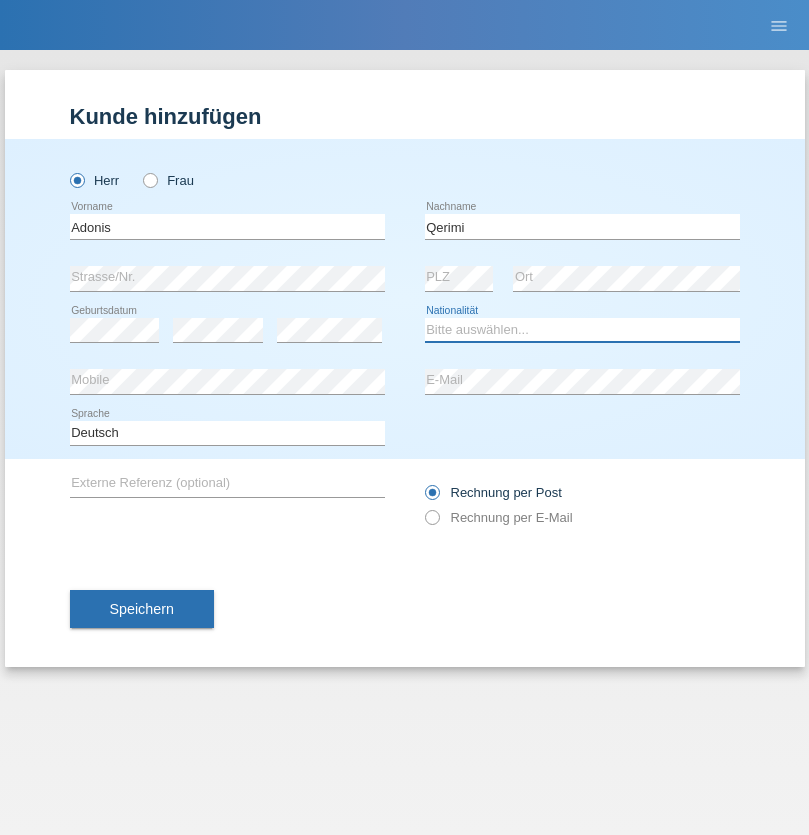 select on "XK" 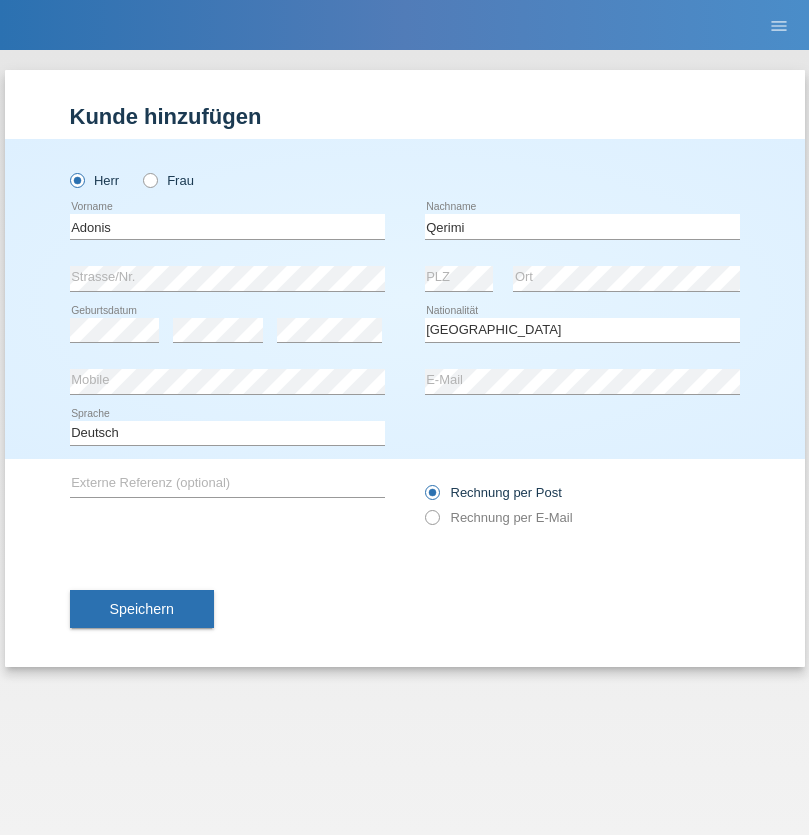 select on "C" 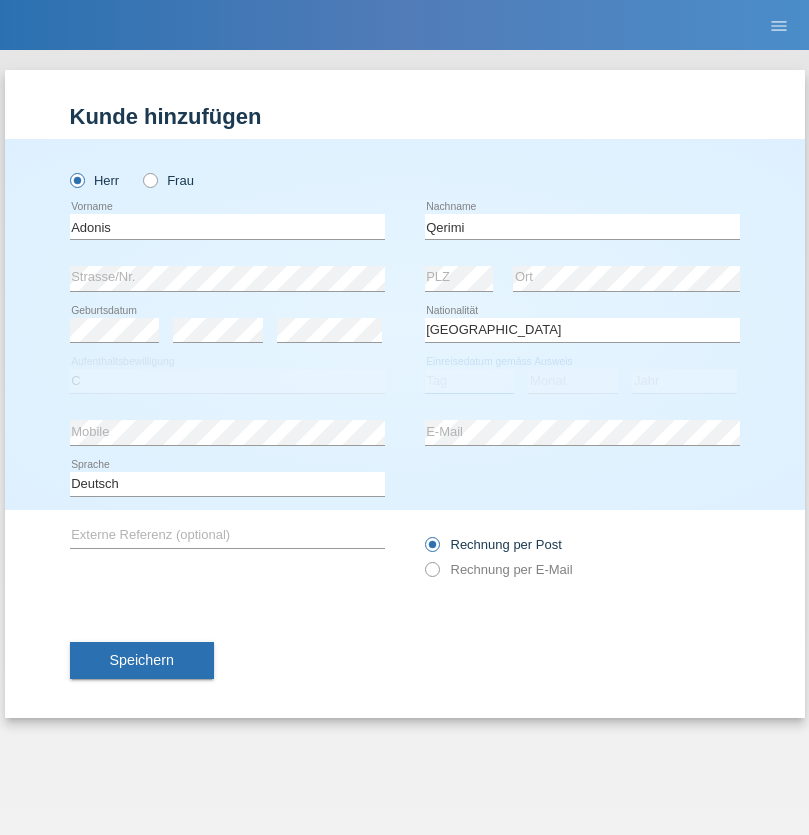 select on "12" 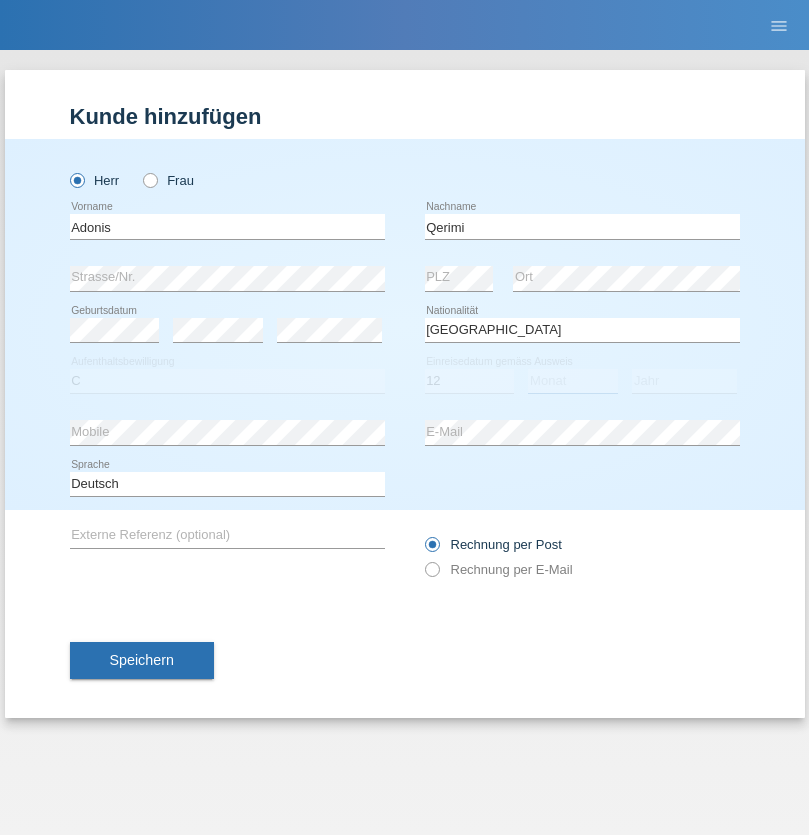 select on "07" 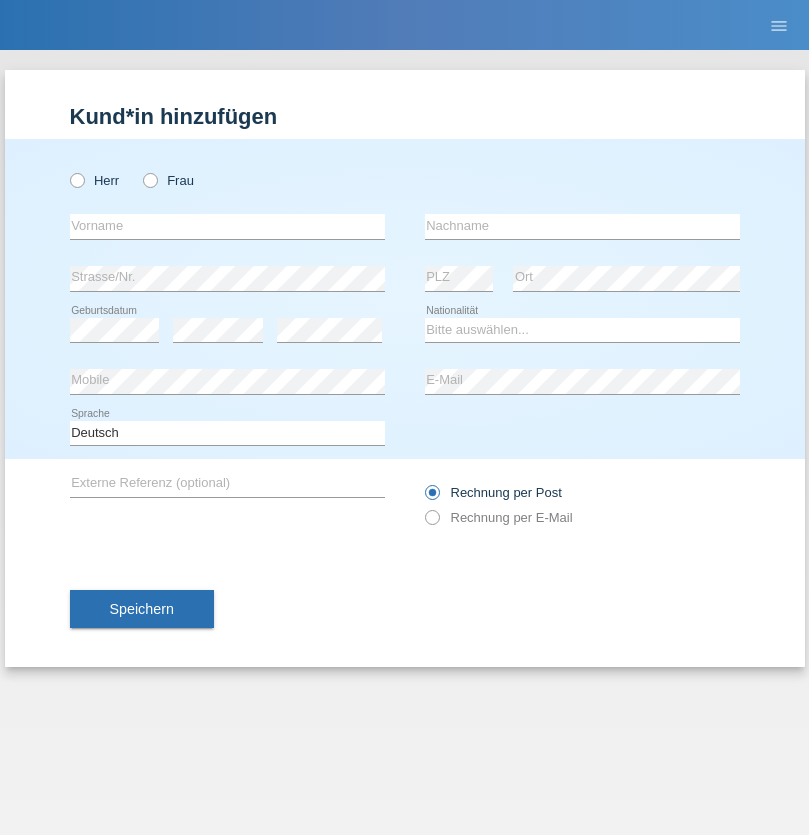 scroll, scrollTop: 0, scrollLeft: 0, axis: both 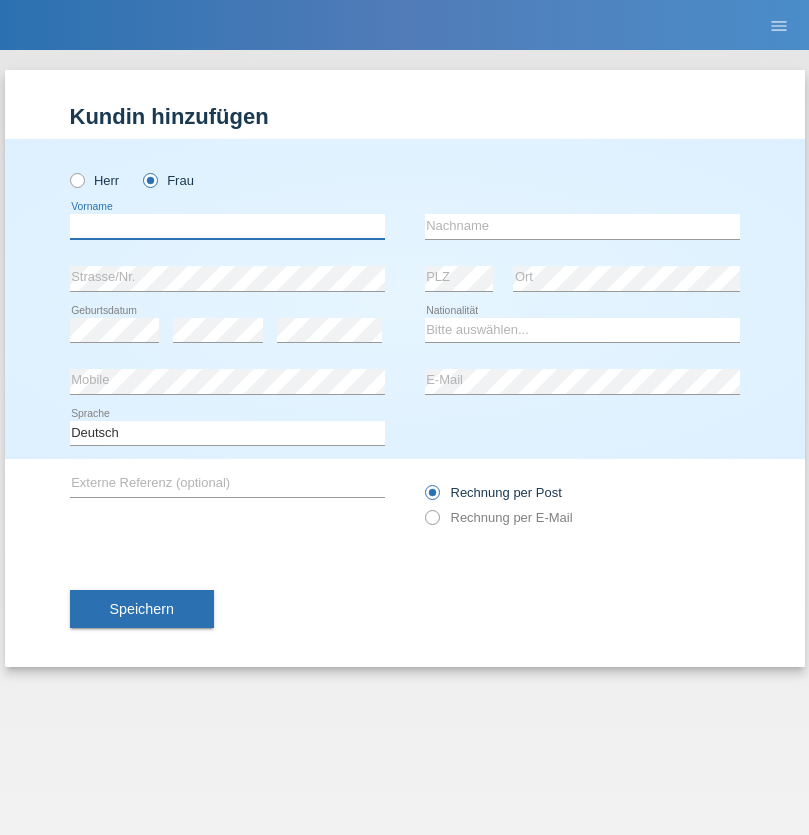 click at bounding box center [227, 226] 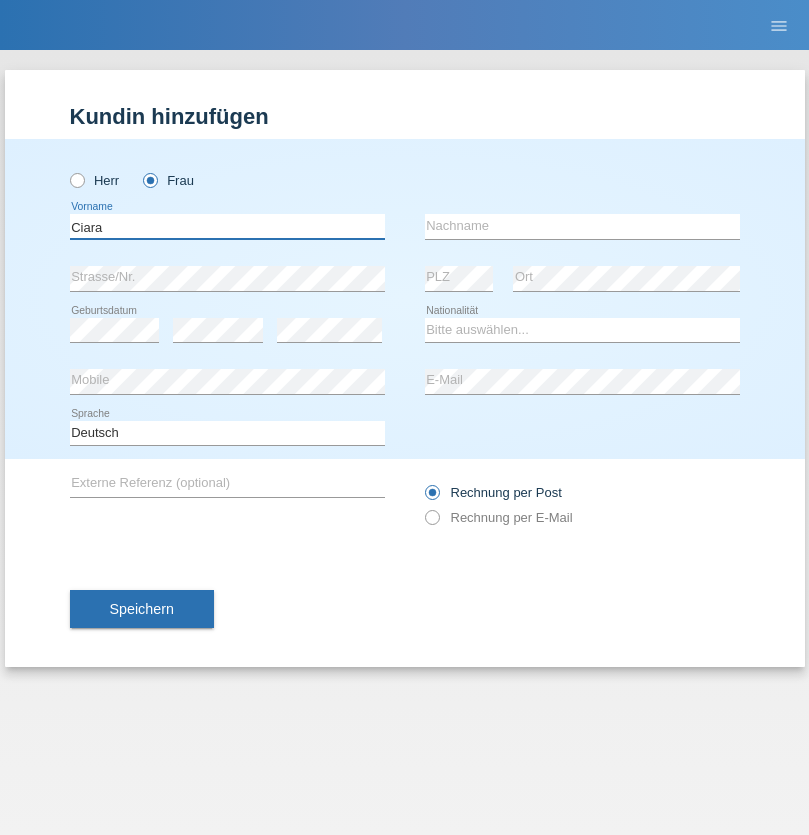 type on "Ciara" 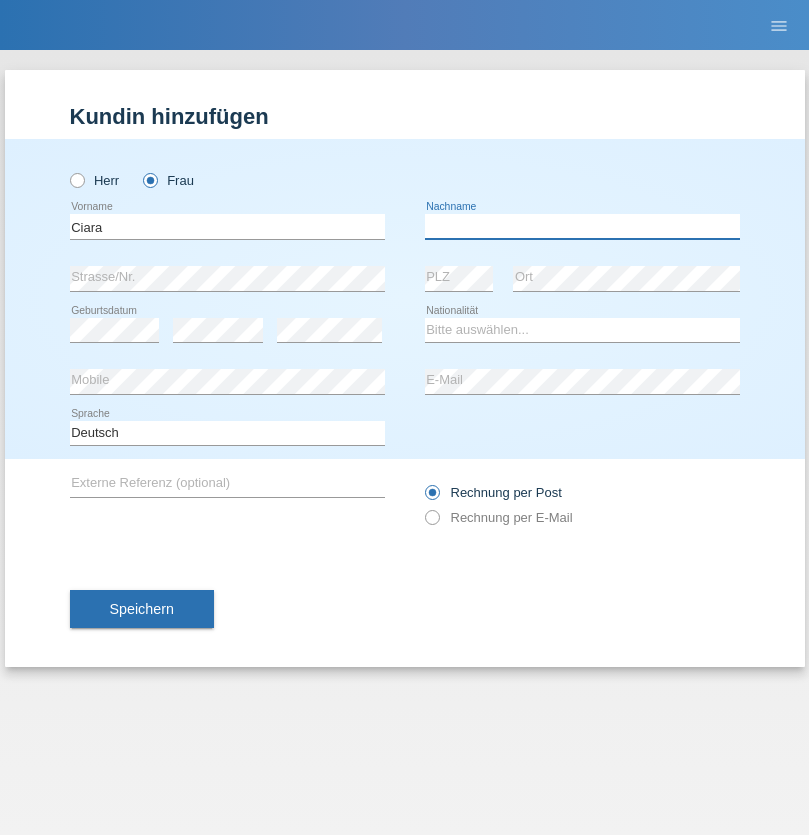 click at bounding box center (582, 226) 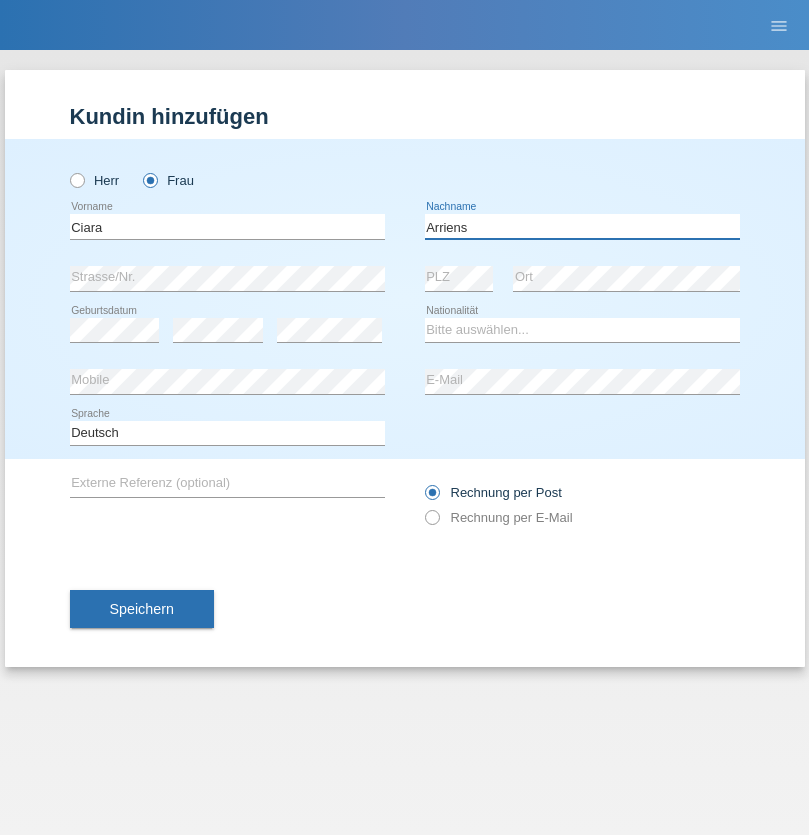 type on "Arriens" 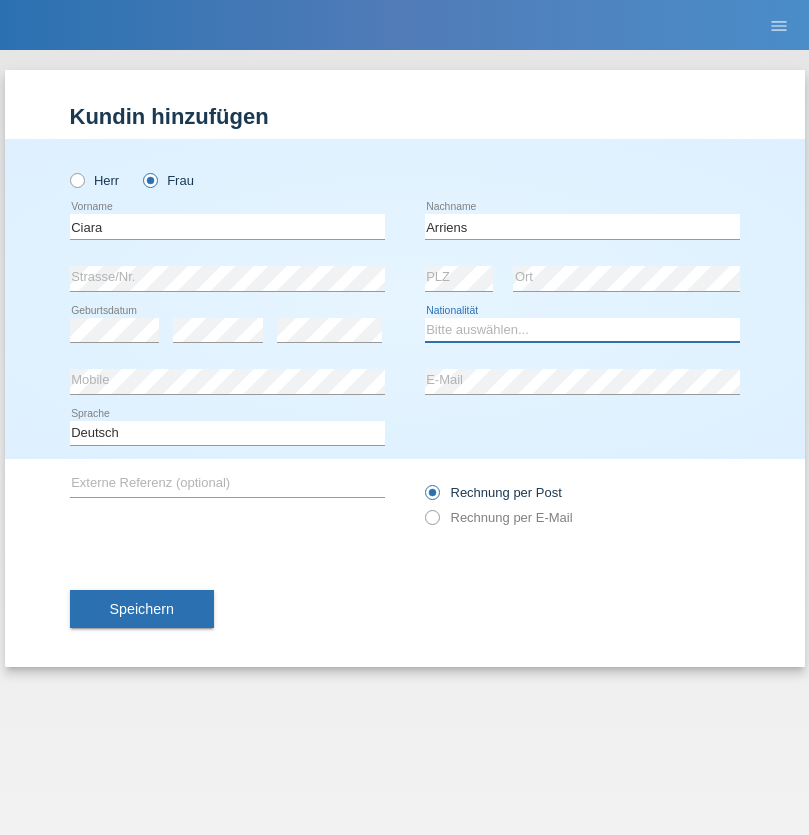 select on "CH" 